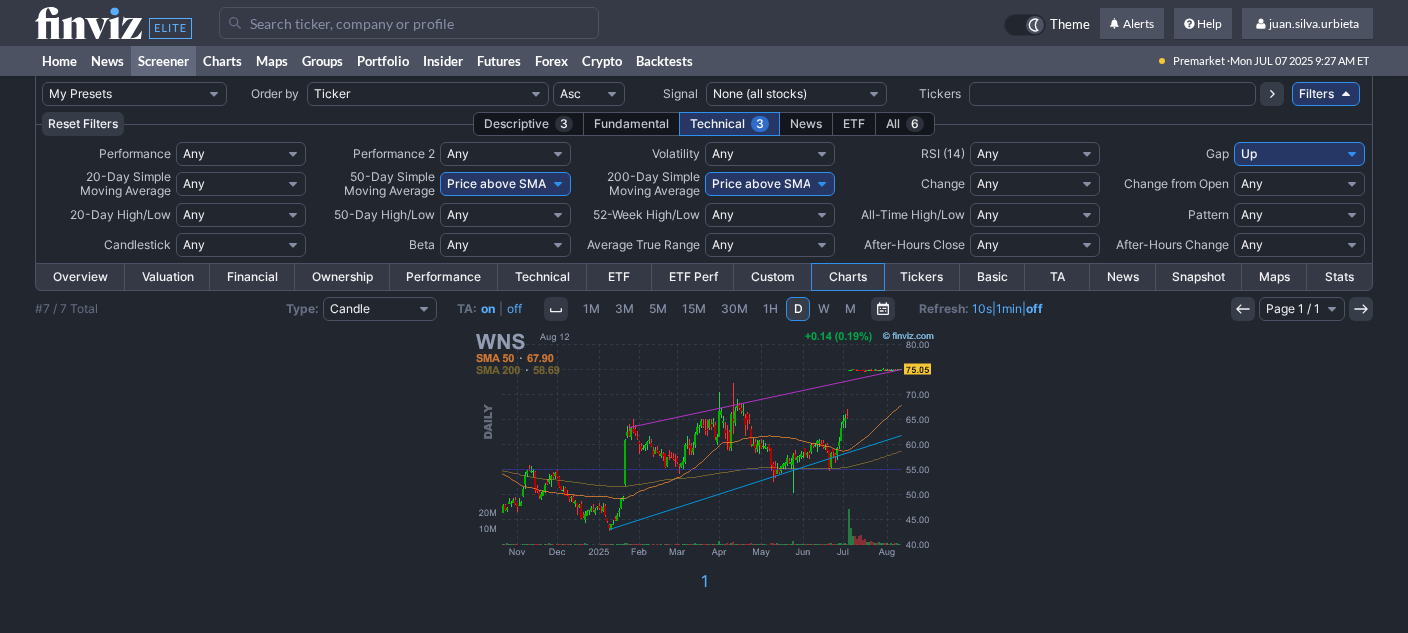 scroll, scrollTop: 0, scrollLeft: 0, axis: both 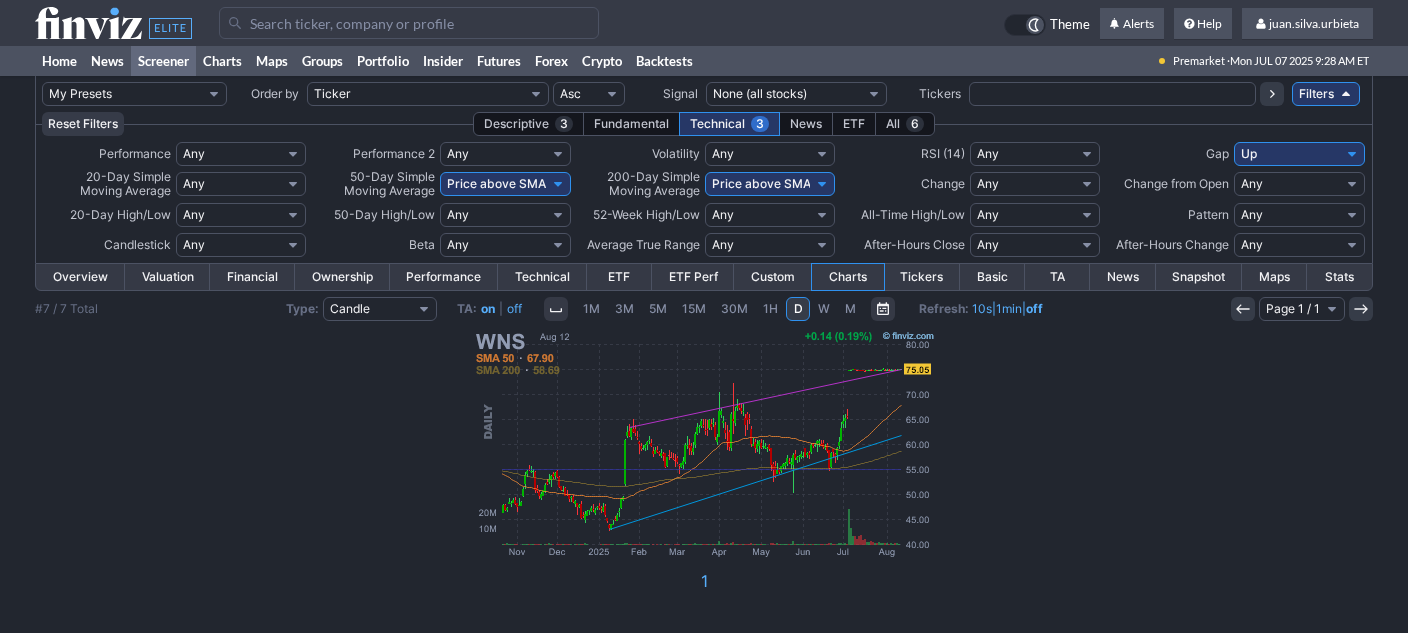 click on "My Presets
-Save Screen
-Edit Screens
s: nuevo 2 2025
s: intradia
s: CAIDA FUERTE REBOTES
s: NUEVO 2025
s: Strong up trend
s: cdi 52 nuevos altos
s: cdi2
s: cdi new 52
s: intradia nuevos altos
s: [FIRST] [LAST]
p: Prueba 1" at bounding box center [134, 94] 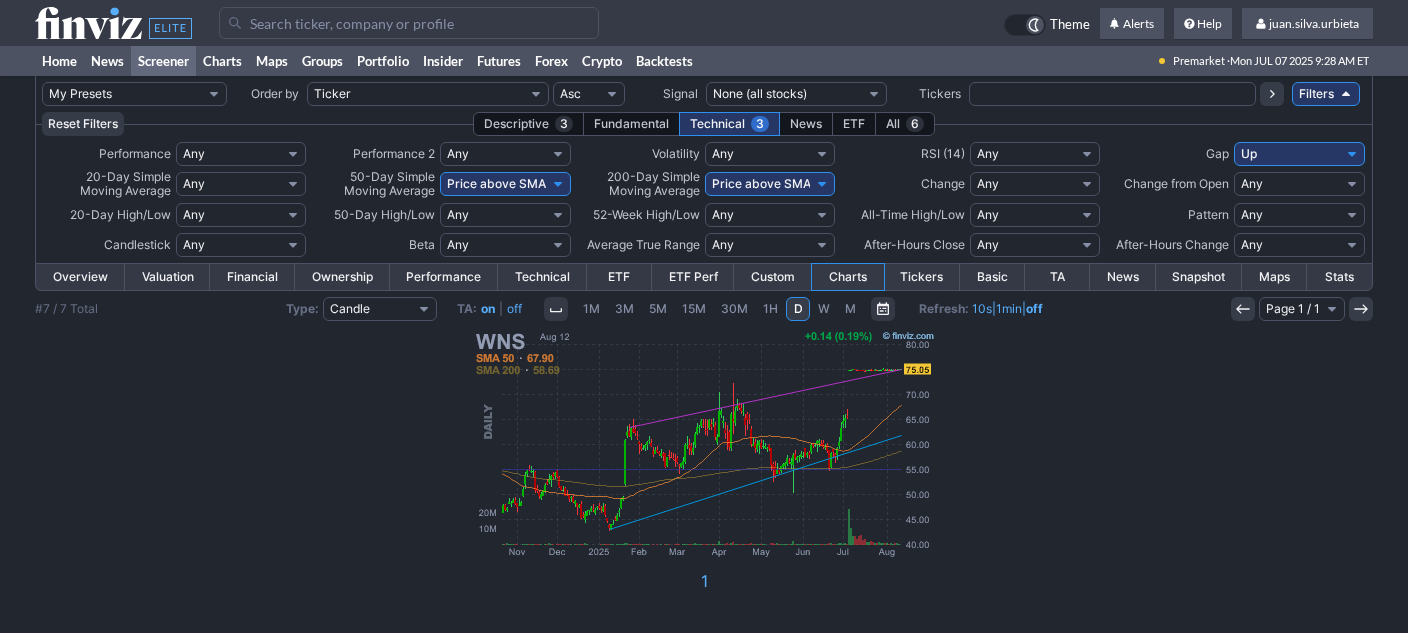 click on "My Presets
-Save Screen
-Edit Screens
s: nuevo 2 2025
s: intradia
s: CAIDA FUERTE REBOTES
s: NUEVO 2025
s: Strong up trend
s: cdi 52 nuevos altos
s: cdi2
s: cdi new 52
s: intradia nuevos altos
s: [FIRST] [LAST]
p: Prueba 1" at bounding box center (134, 94) 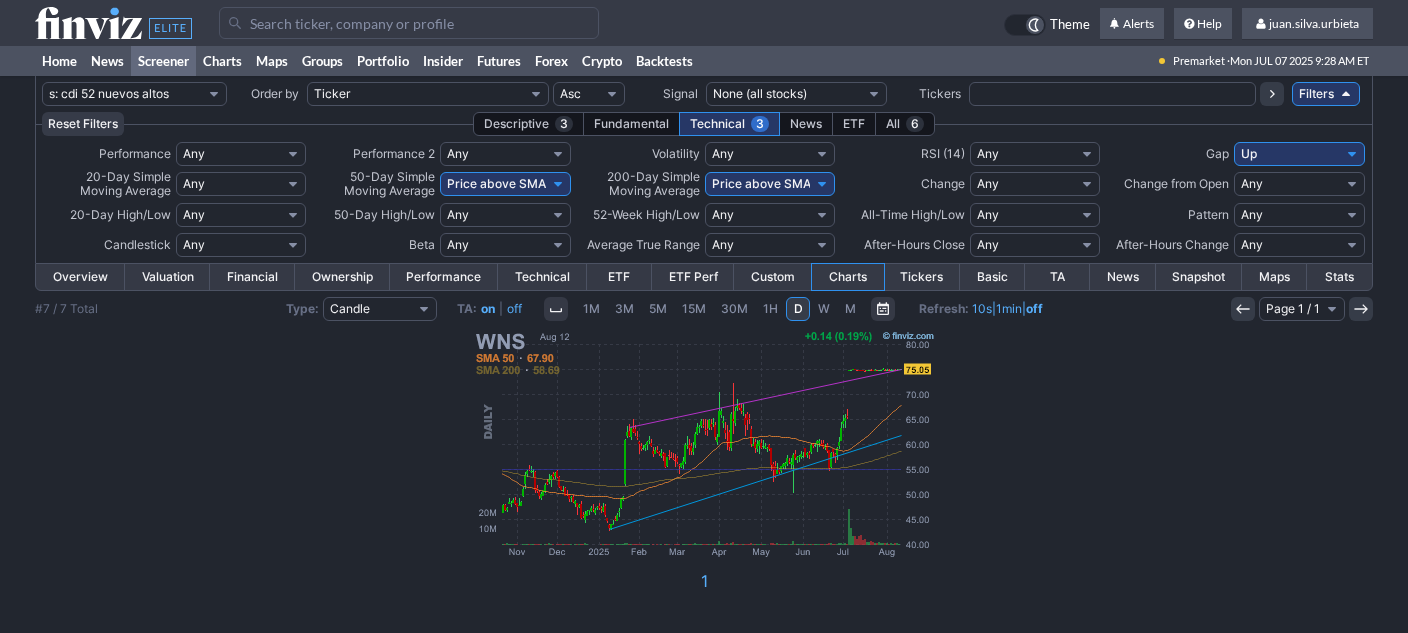 click on "My Presets
-Save Screen
-Edit Screens
s: nuevo 2 2025
s: intradia
s: CAIDA FUERTE REBOTES
s: NUEVO 2025
s: Strong up trend
s: cdi 52 nuevos altos
s: cdi2
s: cdi new 52
s: intradia nuevos altos
s: [FIRST] [LAST]
p: Prueba 1" at bounding box center [134, 94] 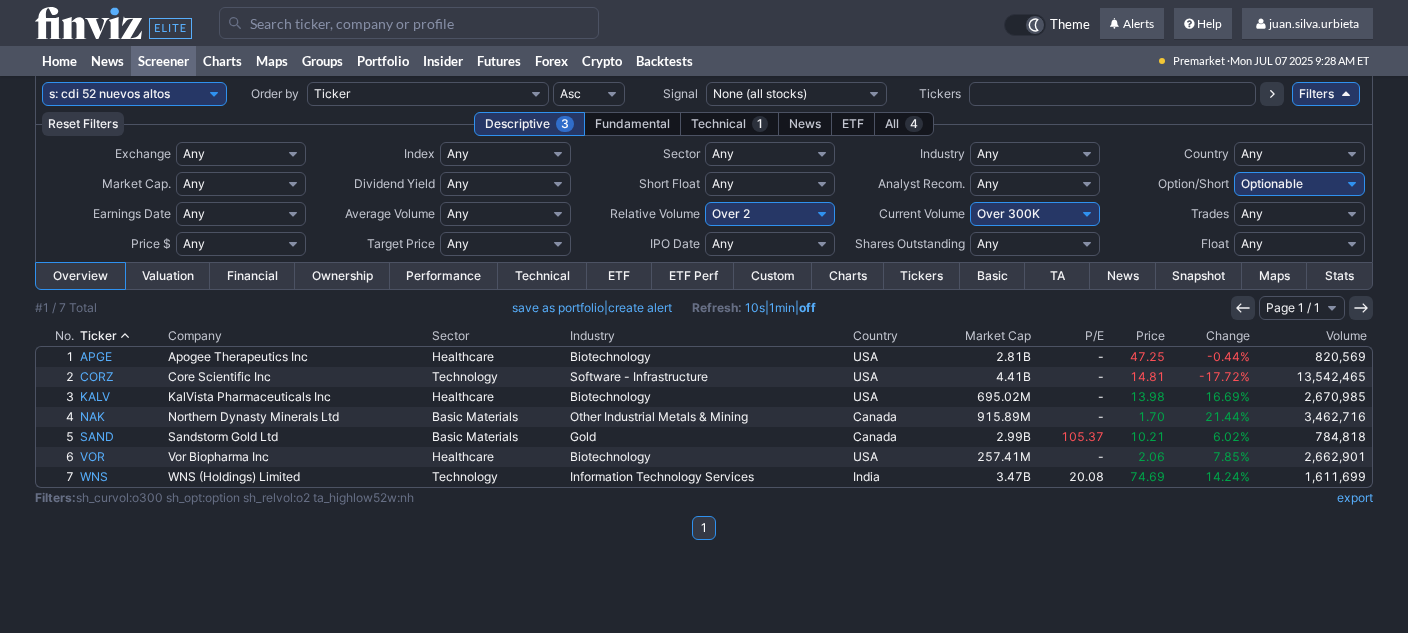 scroll, scrollTop: 0, scrollLeft: 0, axis: both 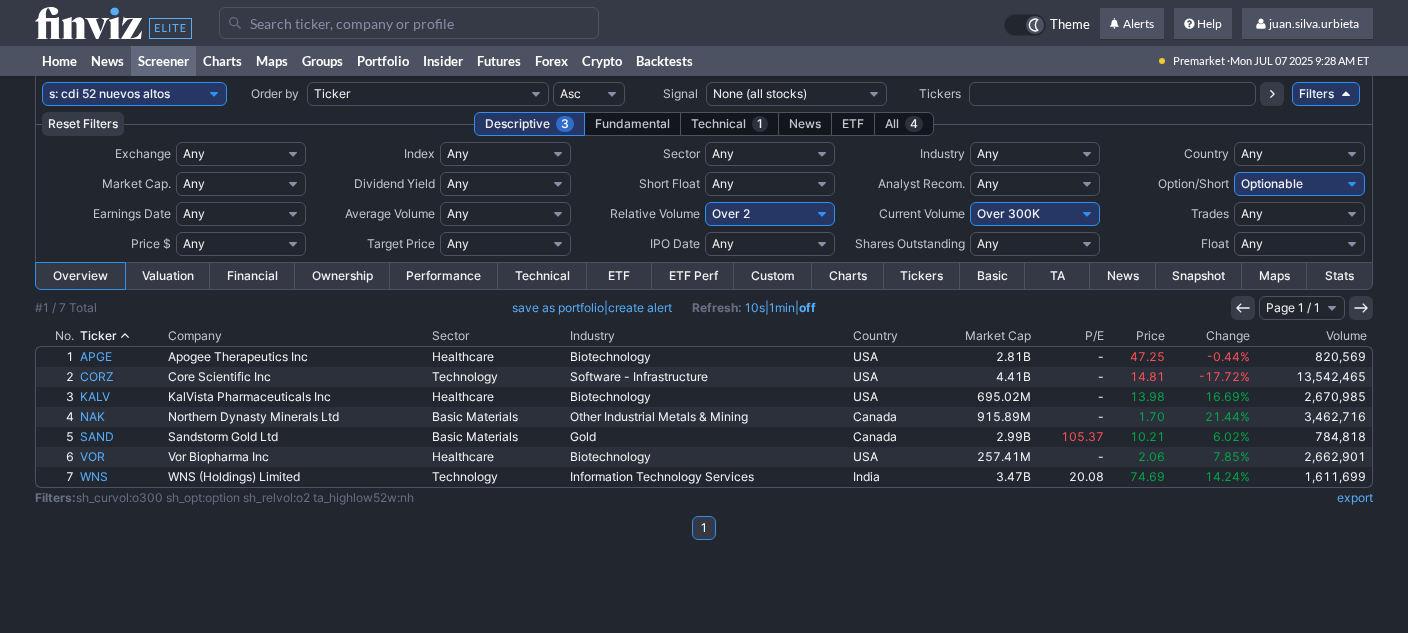 click on "My Presets
-Save Screen
-Edit Screens
s: nuevo 2 2025
s: intradia
s: CAIDA FUERTE REBOTES
s: NUEVO 2025
s: Strong up trend
s: cdi 52 nuevos altos
s: cdi2
s: cdi new 52
s: intradia nuevos altos
s: [FIRST] [LAST]
p: Prueba 1" at bounding box center [134, 94] 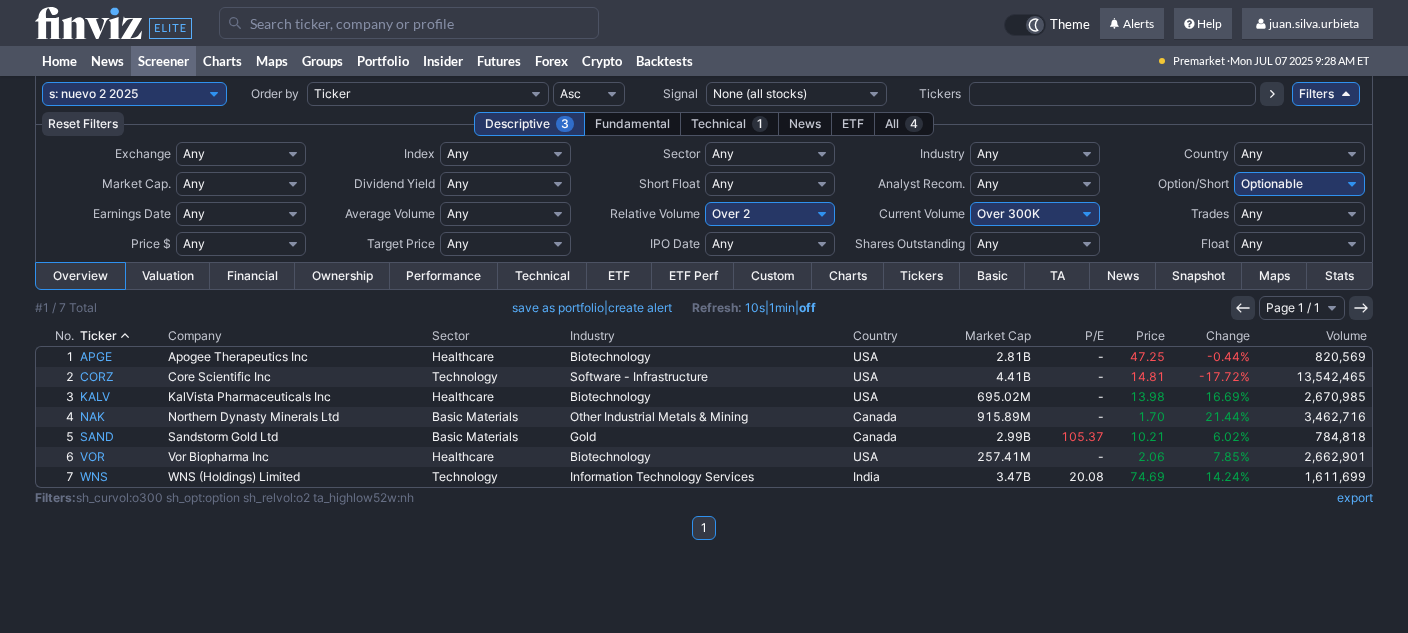 click on "My Presets
-Save Screen
-Edit Screens
s: nuevo 2 2025
s: intradia
s: CAIDA FUERTE REBOTES
s: NUEVO 2025
s: Strong up trend
s: cdi 52 nuevos altos
s: cdi2
s: cdi new 52
s: intradia nuevos altos
s: [FIRST] [LAST]
p: Prueba 1" at bounding box center [134, 94] 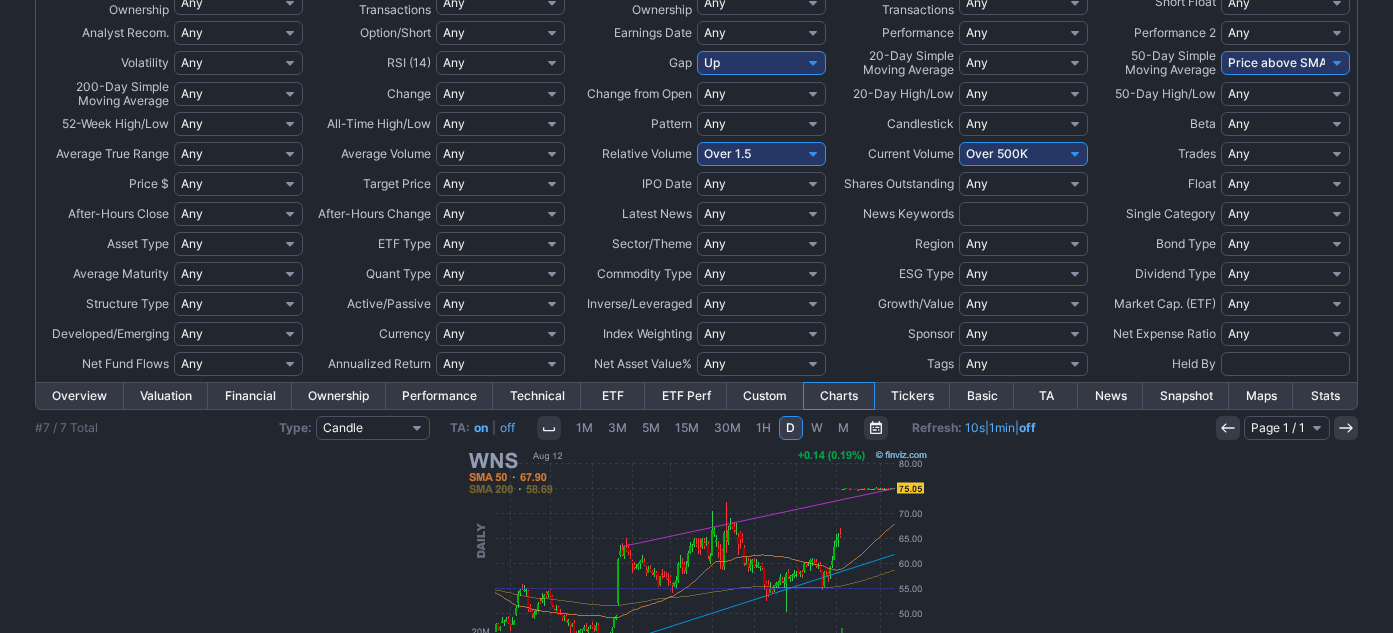 scroll, scrollTop: 0, scrollLeft: 0, axis: both 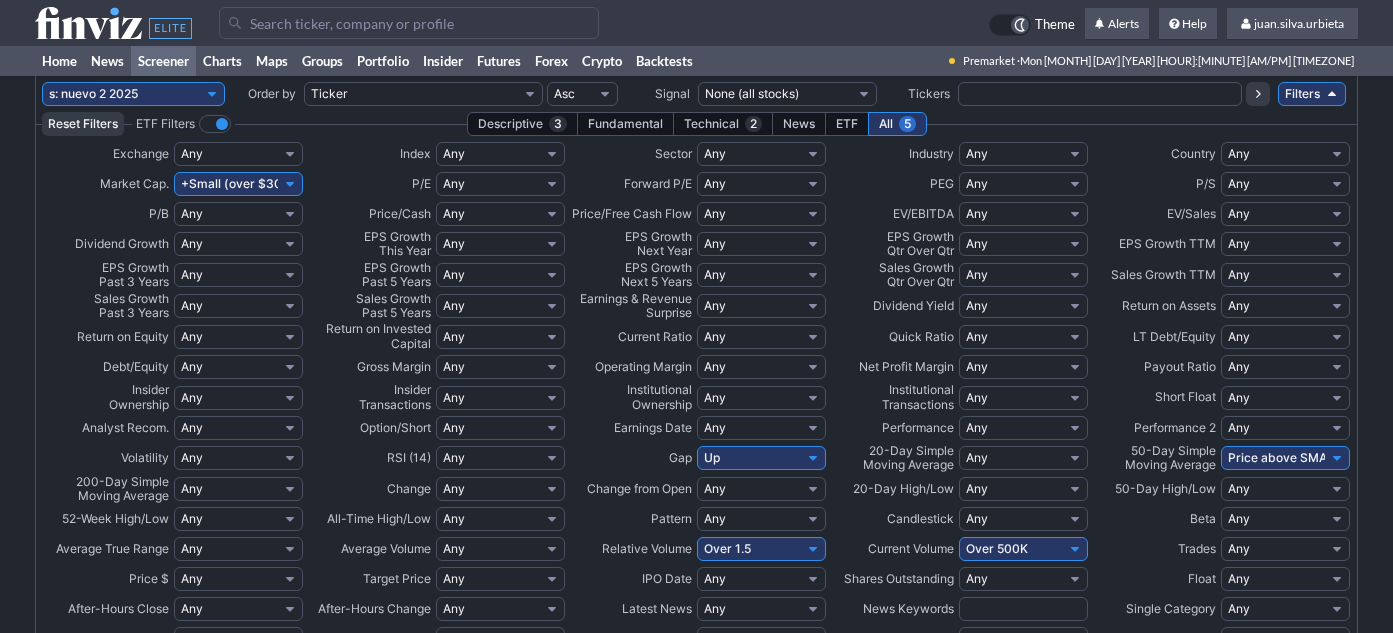 click on "My Presets
-Save Screen
-Edit Screens
s: nuevo 2 2025
s: intradia
s: CAIDA FUERTE REBOTES
s: NUEVO 2025
s: Strong up trend
s: cdi 52 nuevos altos
s: cdi2
s: cdi new 52
s: intradia nuevos altos
s: [FIRST] [LAST]
p: Prueba 1" at bounding box center (133, 94) 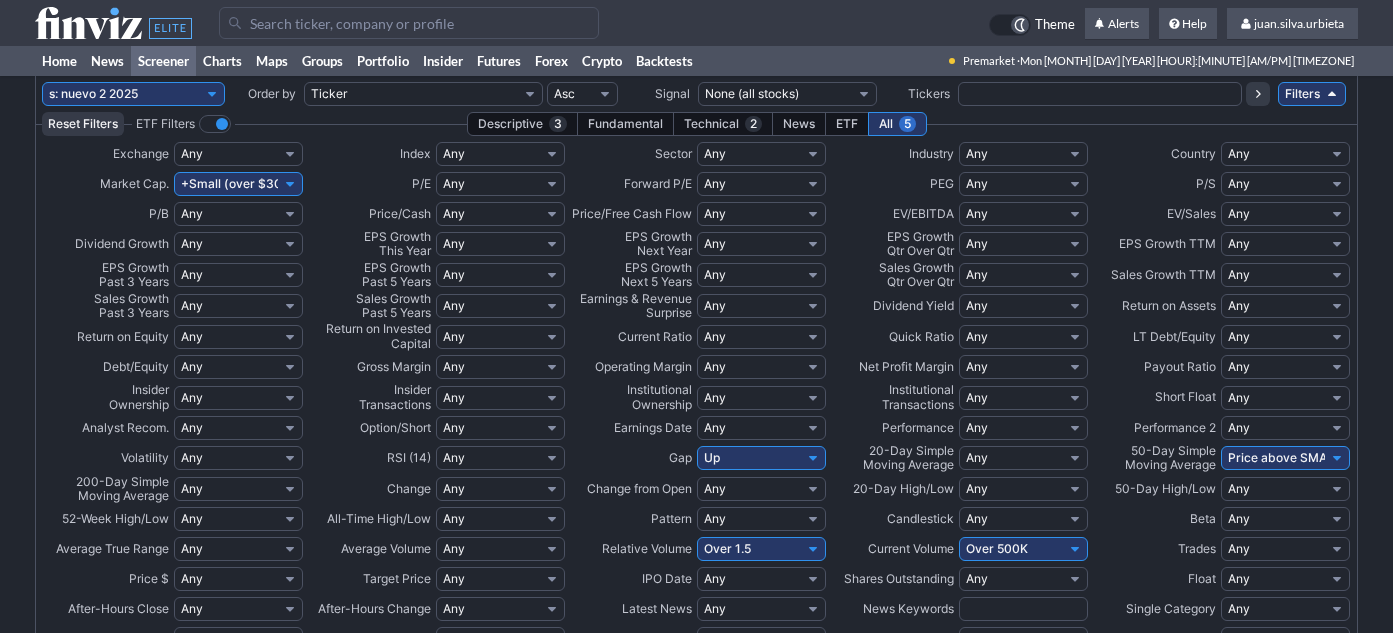 select on "v=211&f=cap_smallover,sh_curvol_o500,sh_price_o7,sh_relvol_o1.5,ta_sma200_pa,ta_sma50_pa&ft=4&ar=60" 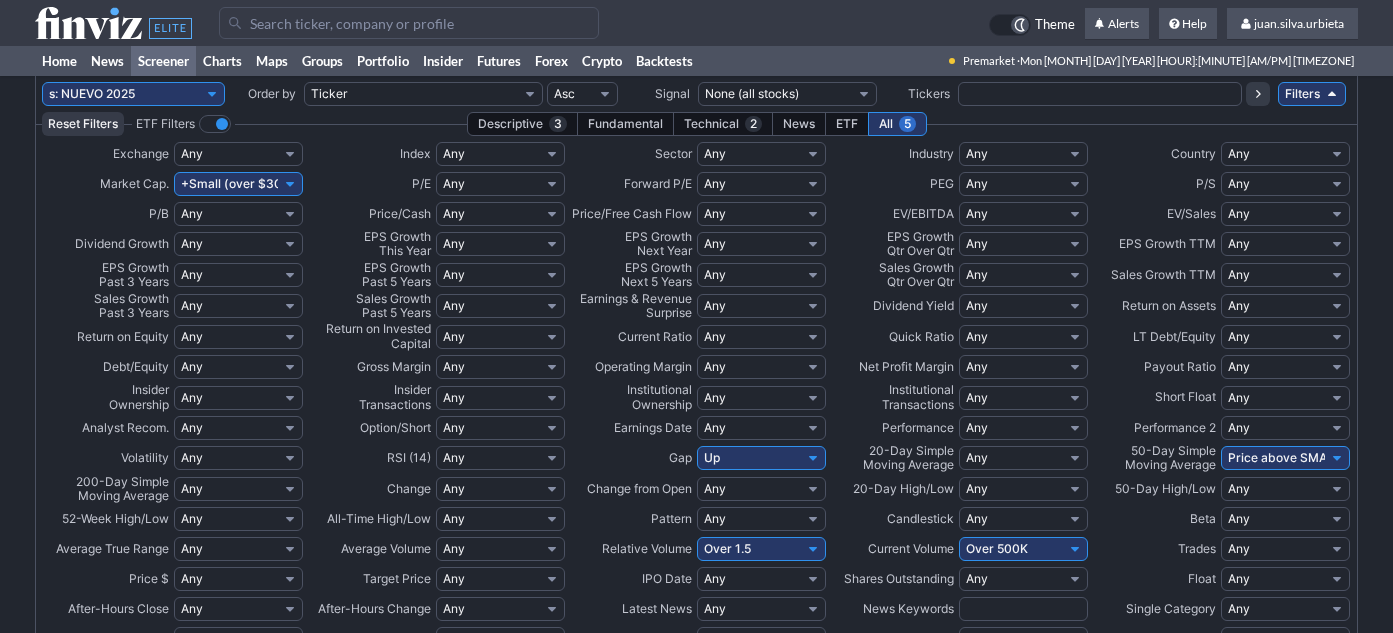 click on "My Presets
-Save Screen
-Edit Screens
s: nuevo 2 2025
s: intradia
s: CAIDA FUERTE REBOTES
s: NUEVO 2025
s: Strong up trend
s: cdi 52 nuevos altos
s: cdi2
s: cdi new 52
s: intradia nuevos altos
s: [FIRST] [LAST]
p: Prueba 1" at bounding box center [133, 94] 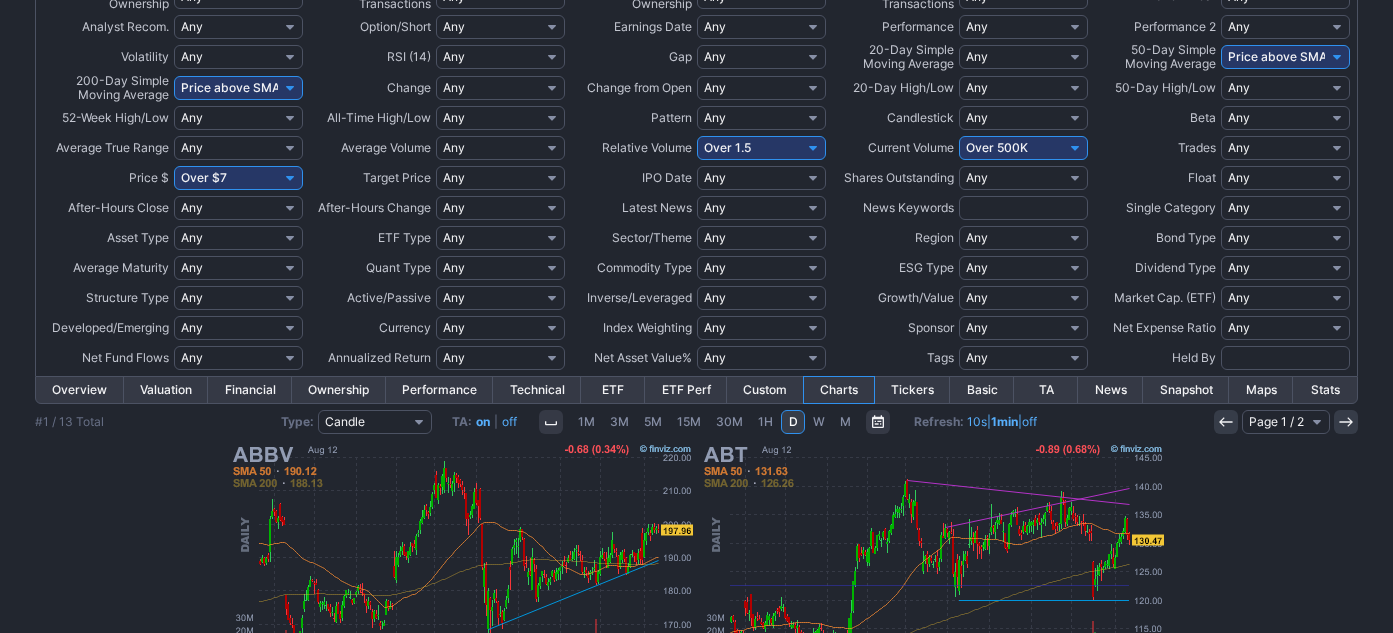 scroll, scrollTop: 0, scrollLeft: 0, axis: both 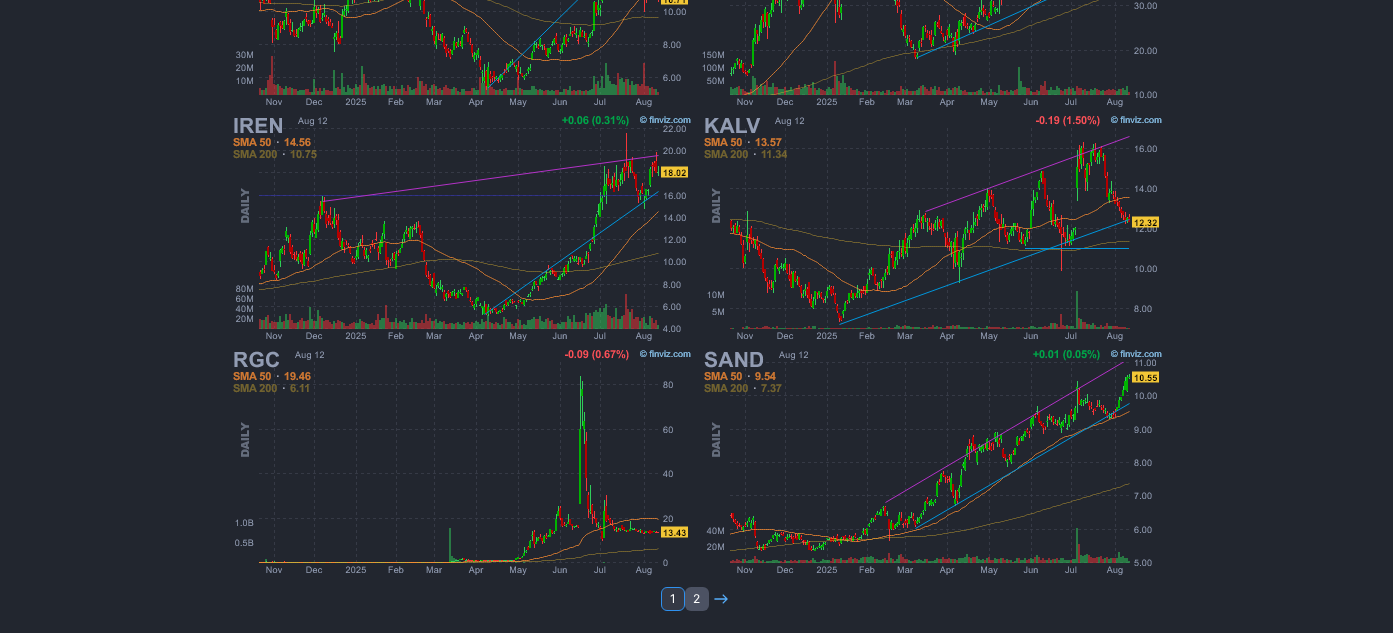 click on "2" at bounding box center (697, 599) 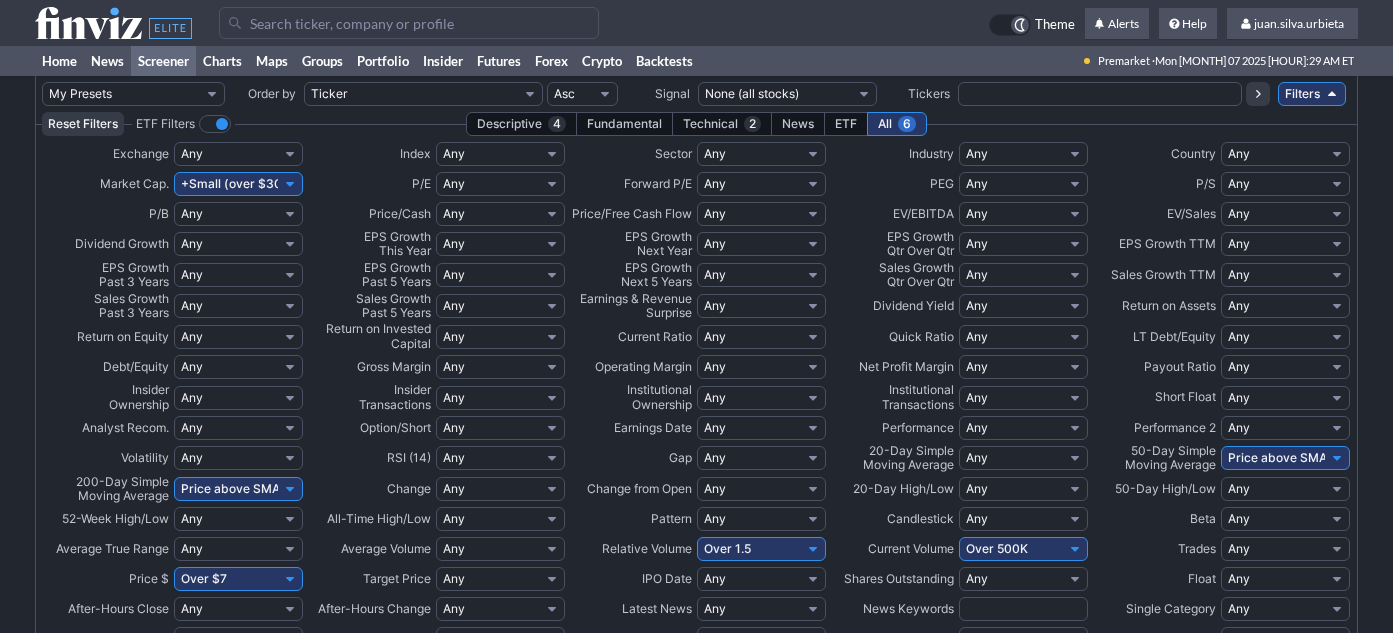 scroll, scrollTop: 0, scrollLeft: 0, axis: both 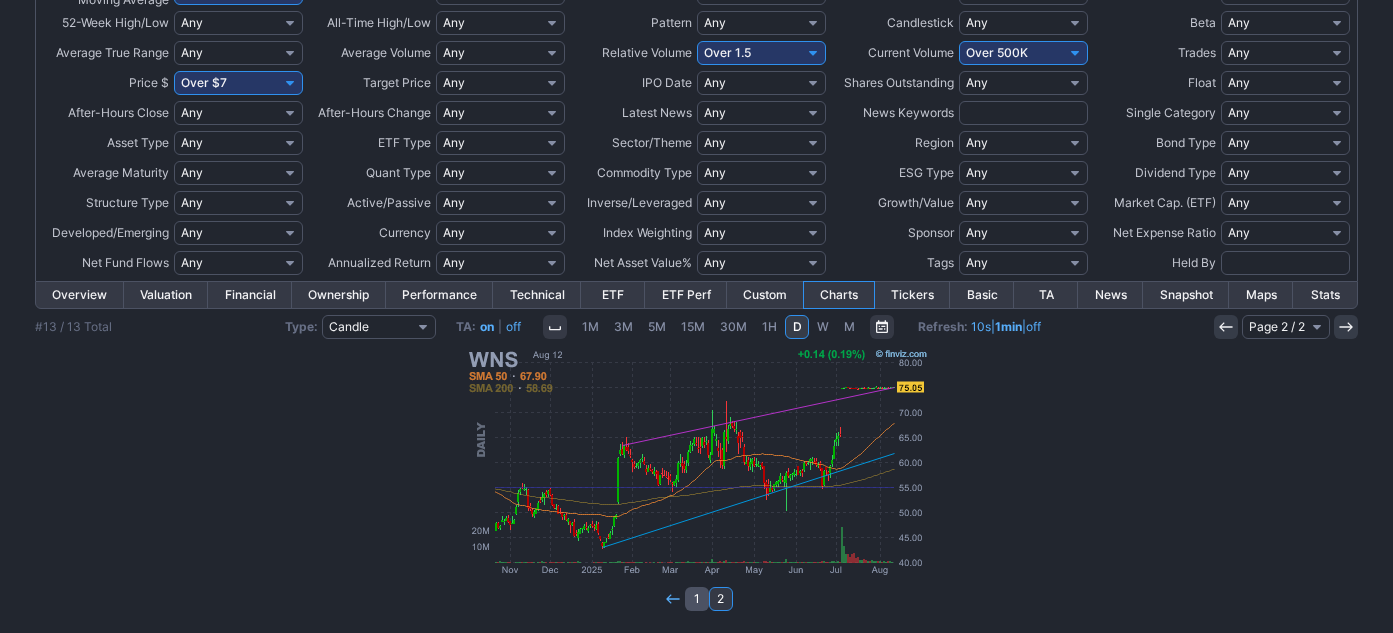 click on "1" at bounding box center [697, 599] 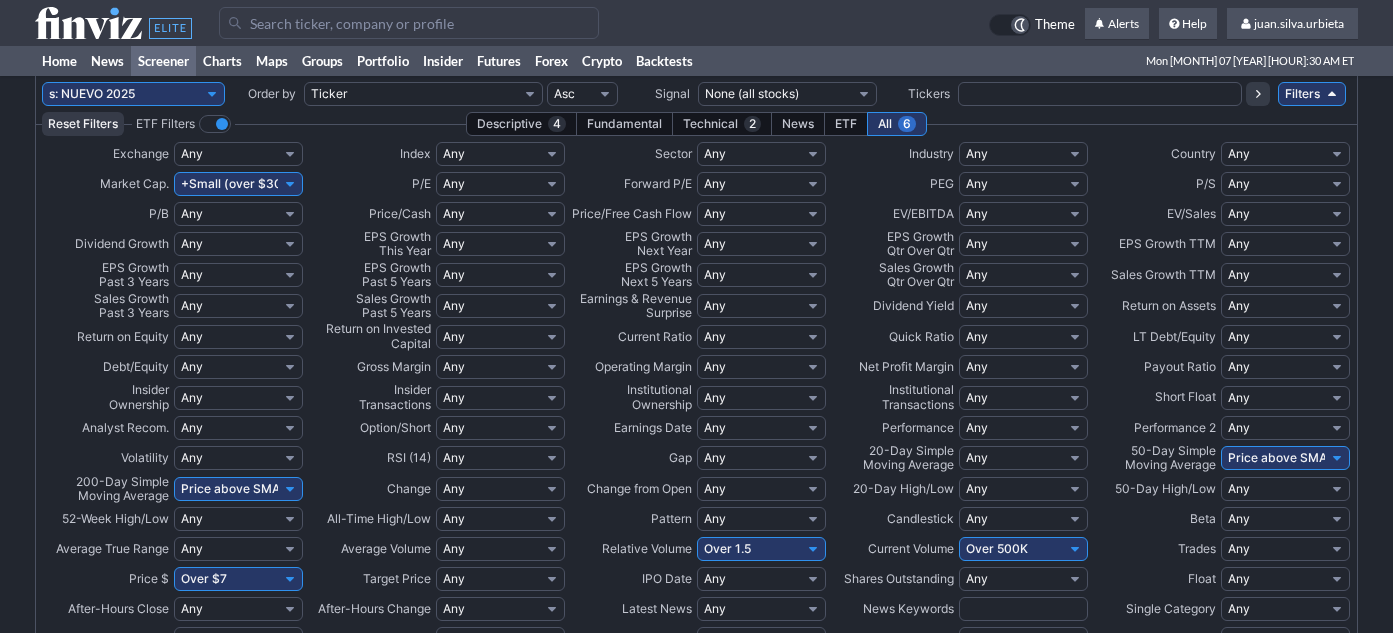 scroll, scrollTop: 0, scrollLeft: 0, axis: both 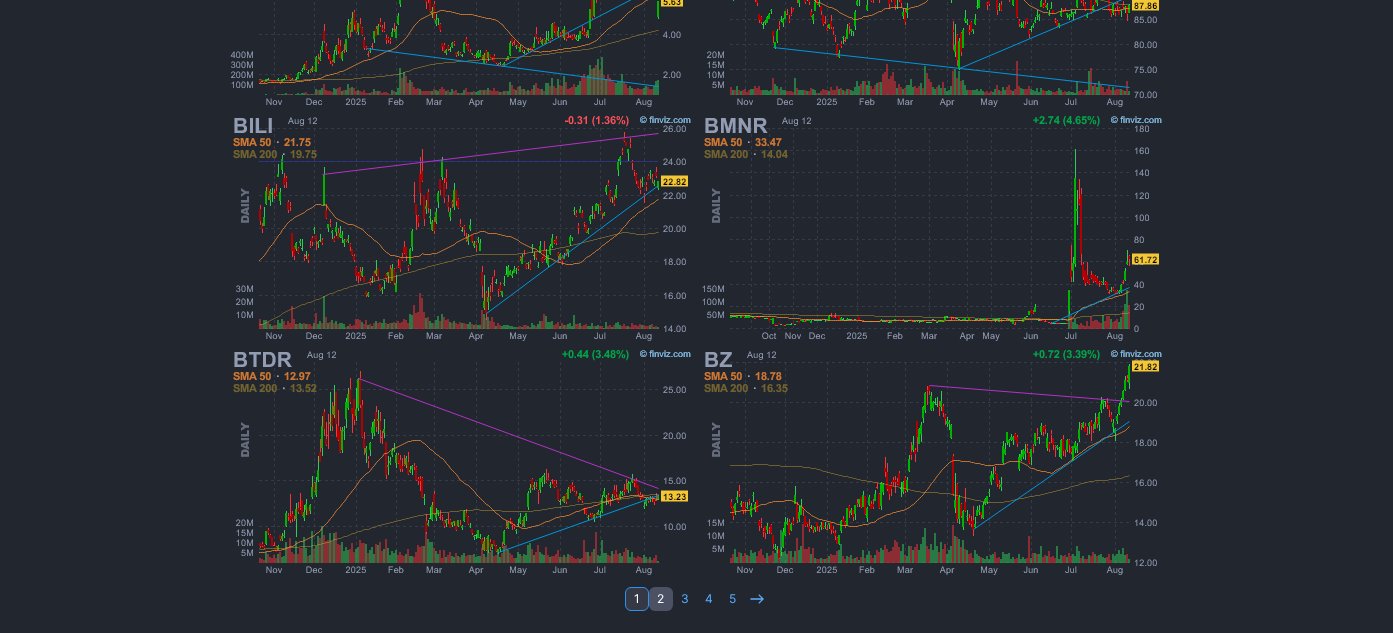 click on "2" at bounding box center [661, 599] 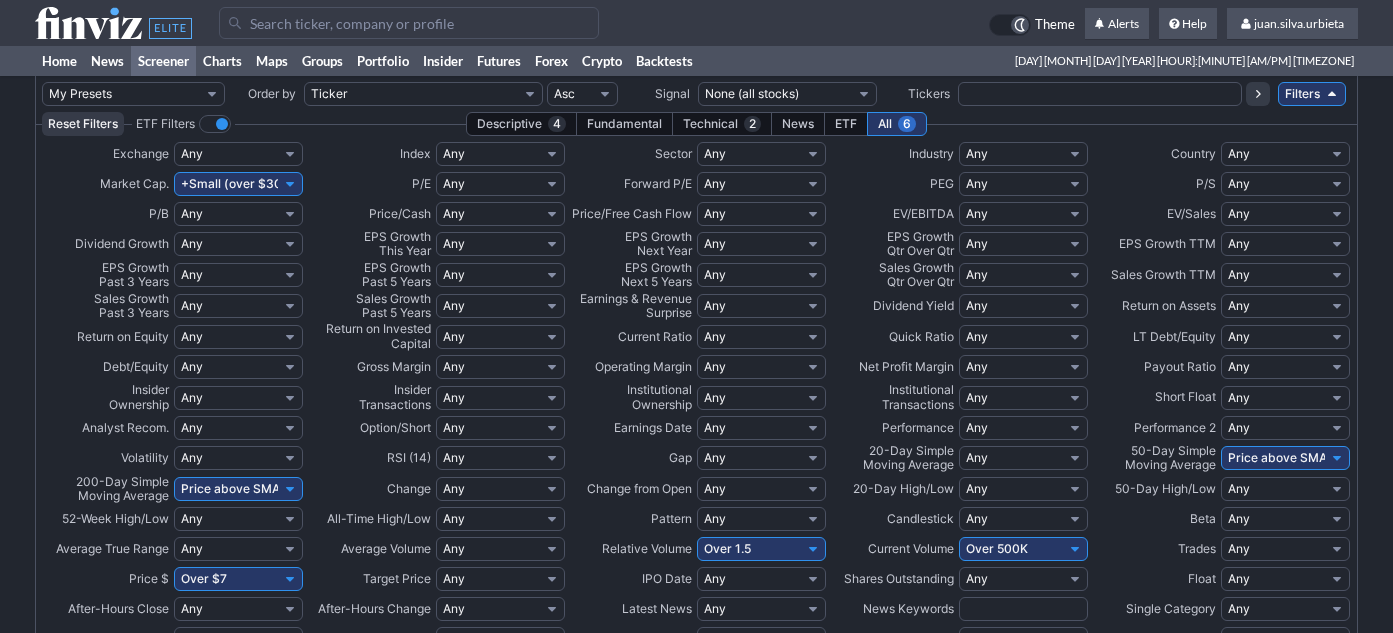 scroll, scrollTop: 470, scrollLeft: 0, axis: vertical 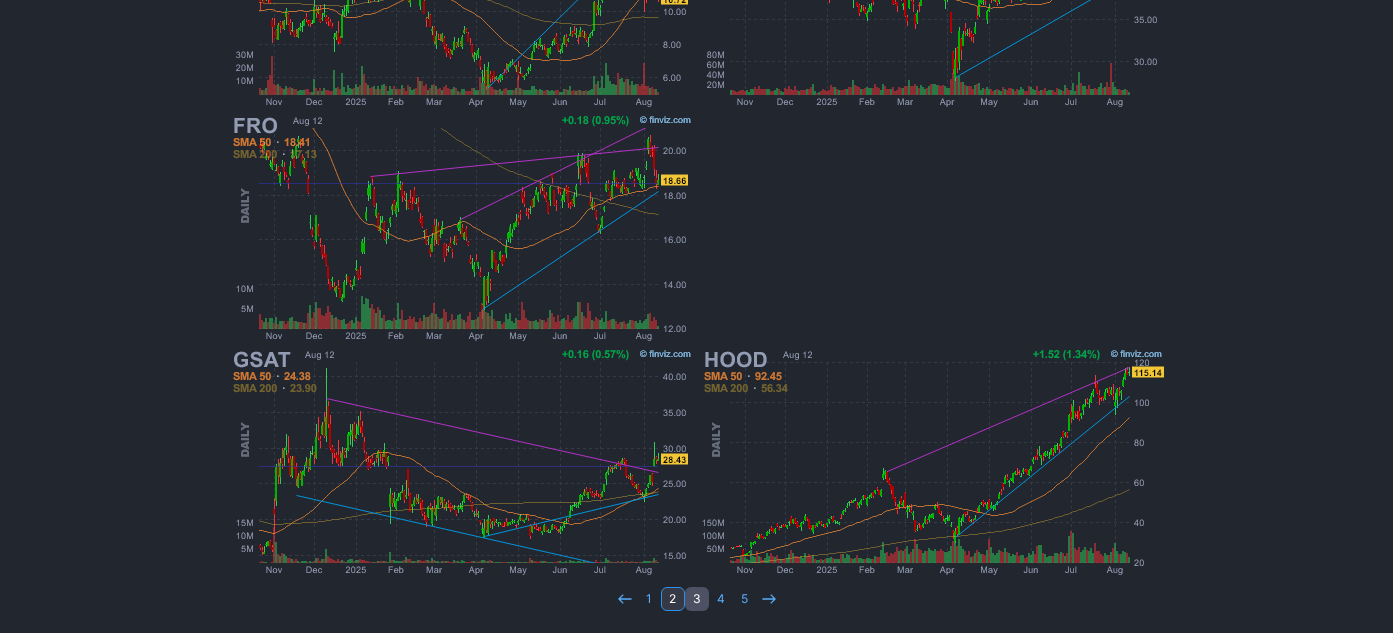 click on "3" at bounding box center (697, 599) 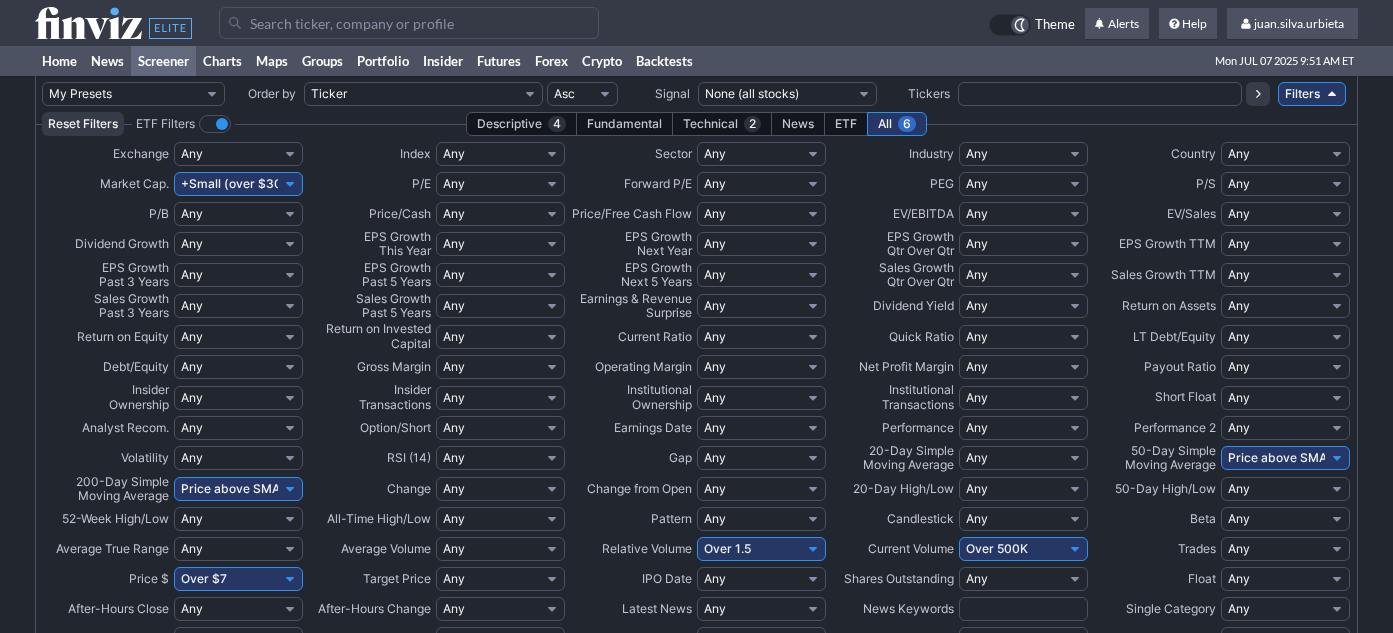 scroll, scrollTop: 0, scrollLeft: 0, axis: both 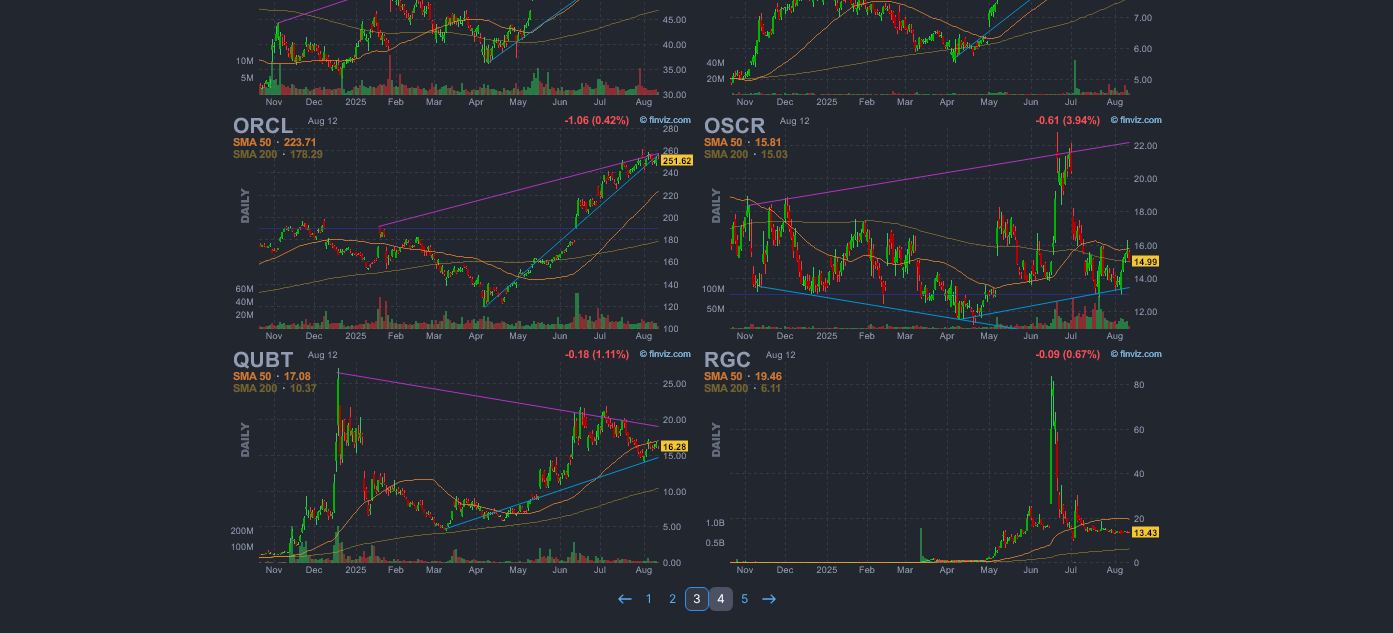 click on "4" at bounding box center [721, 599] 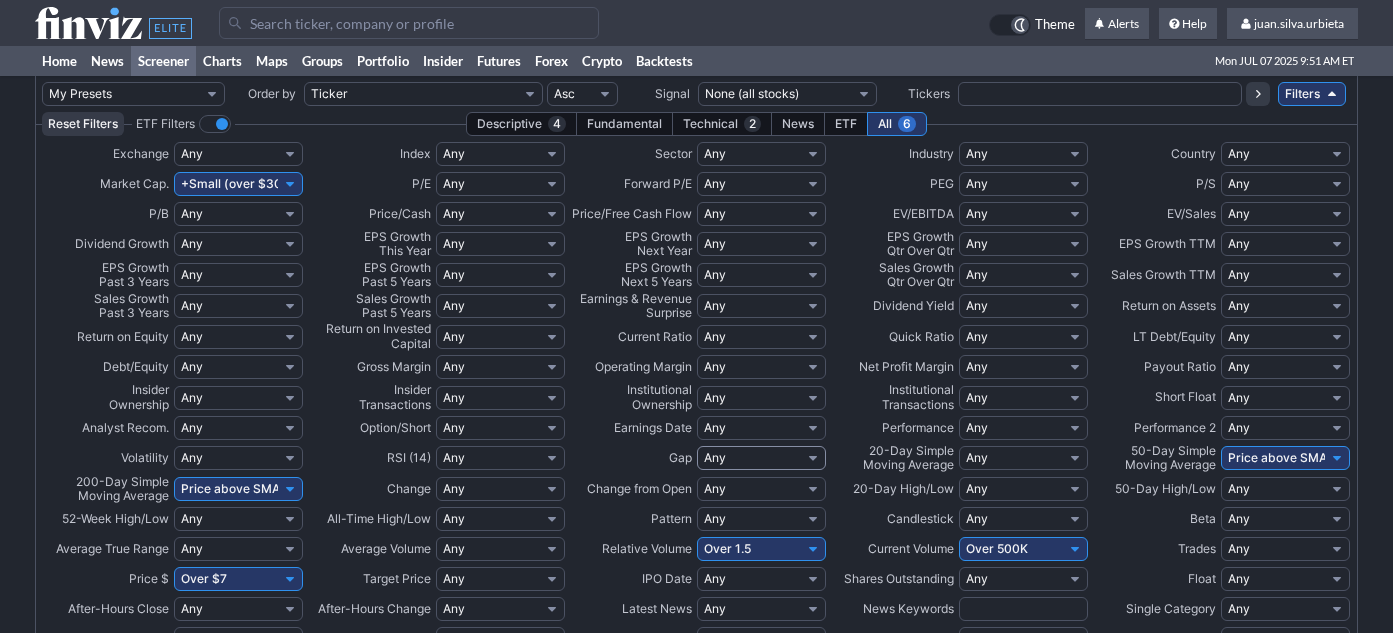scroll, scrollTop: 377, scrollLeft: 0, axis: vertical 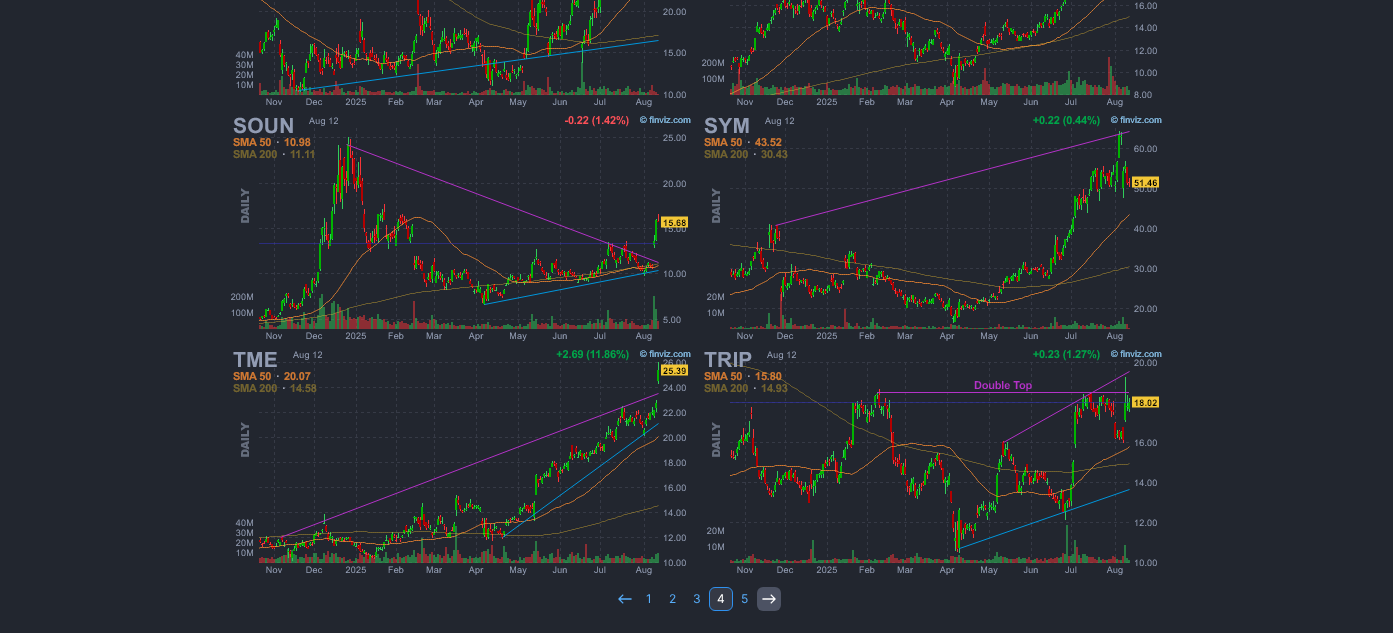 click at bounding box center [769, 599] 